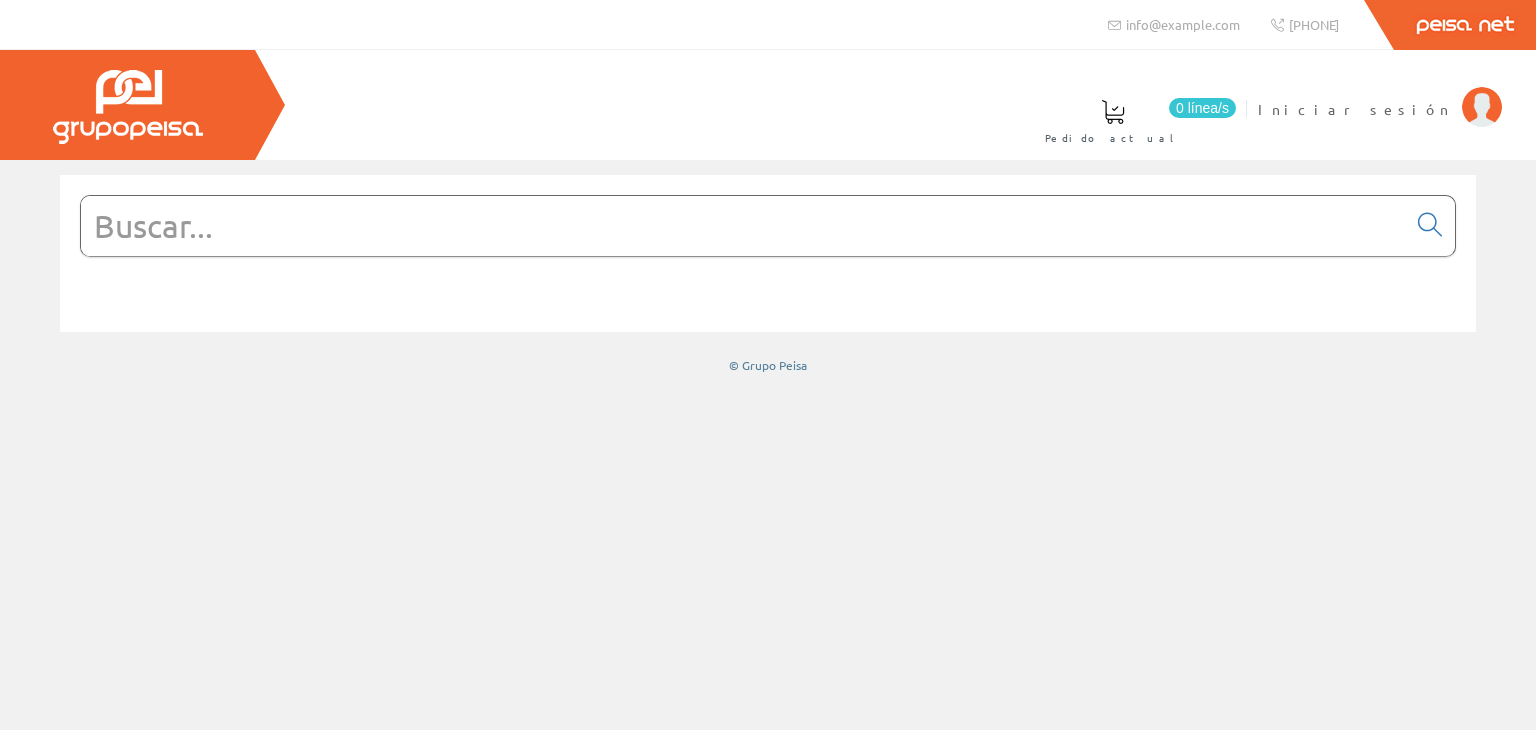scroll, scrollTop: 0, scrollLeft: 0, axis: both 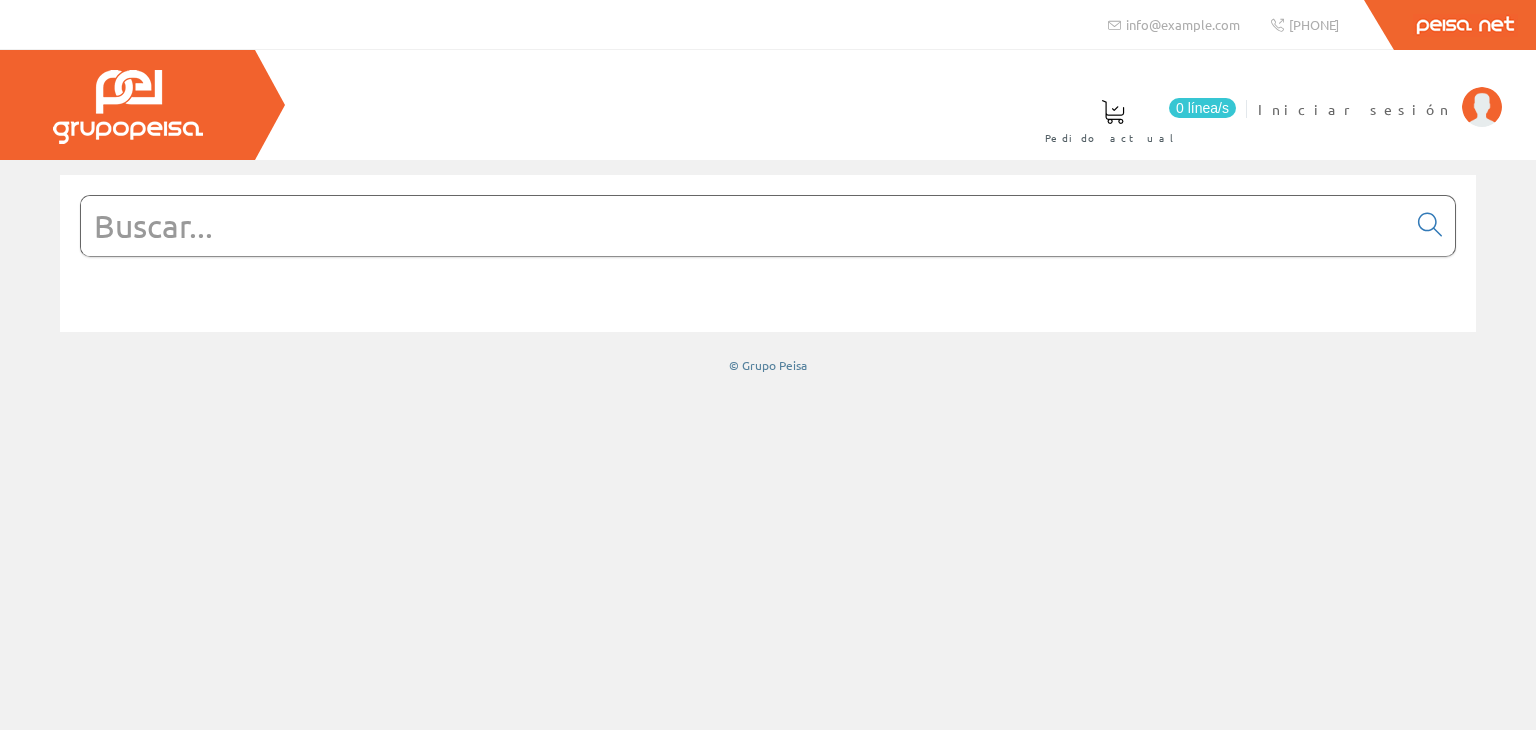 click at bounding box center (743, 226) 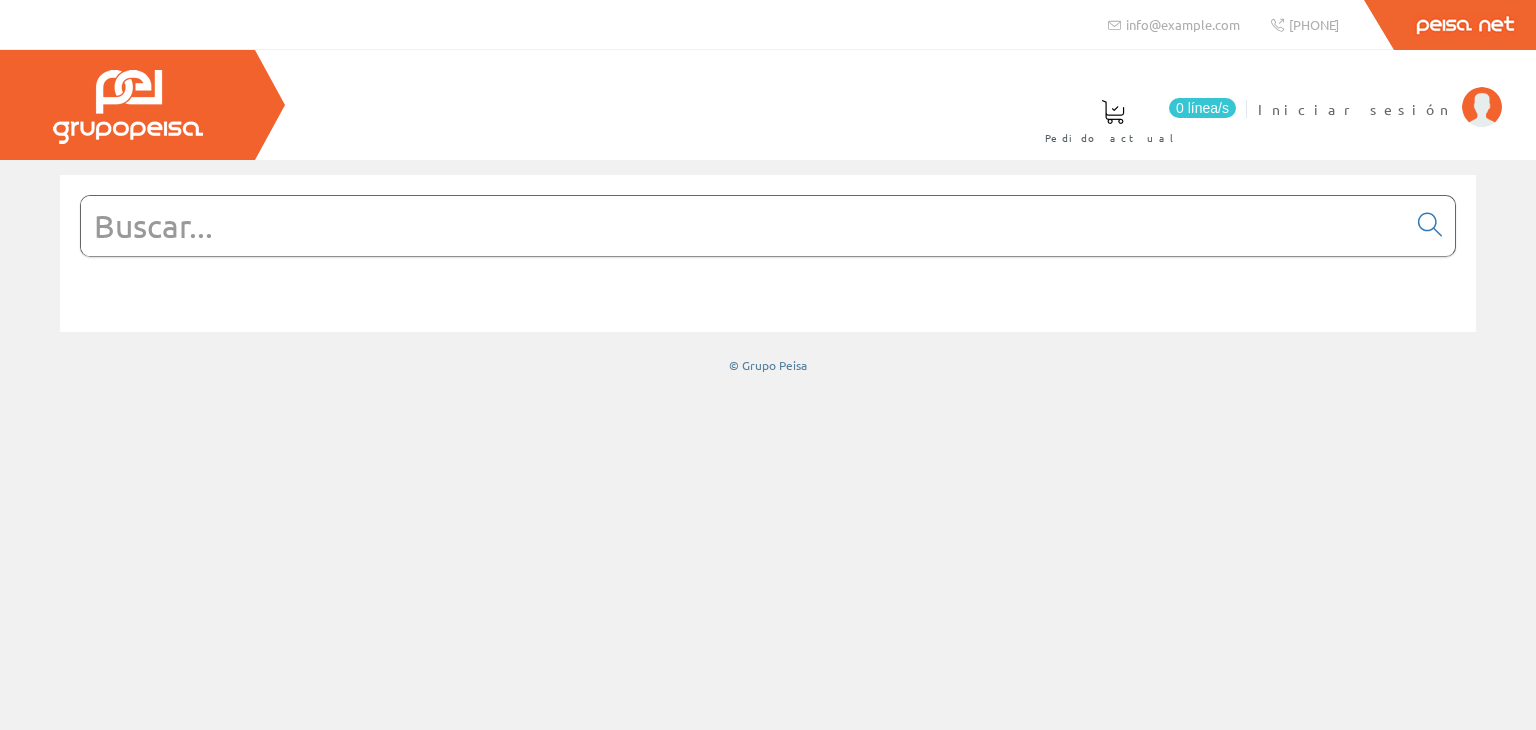 click at bounding box center [743, 226] 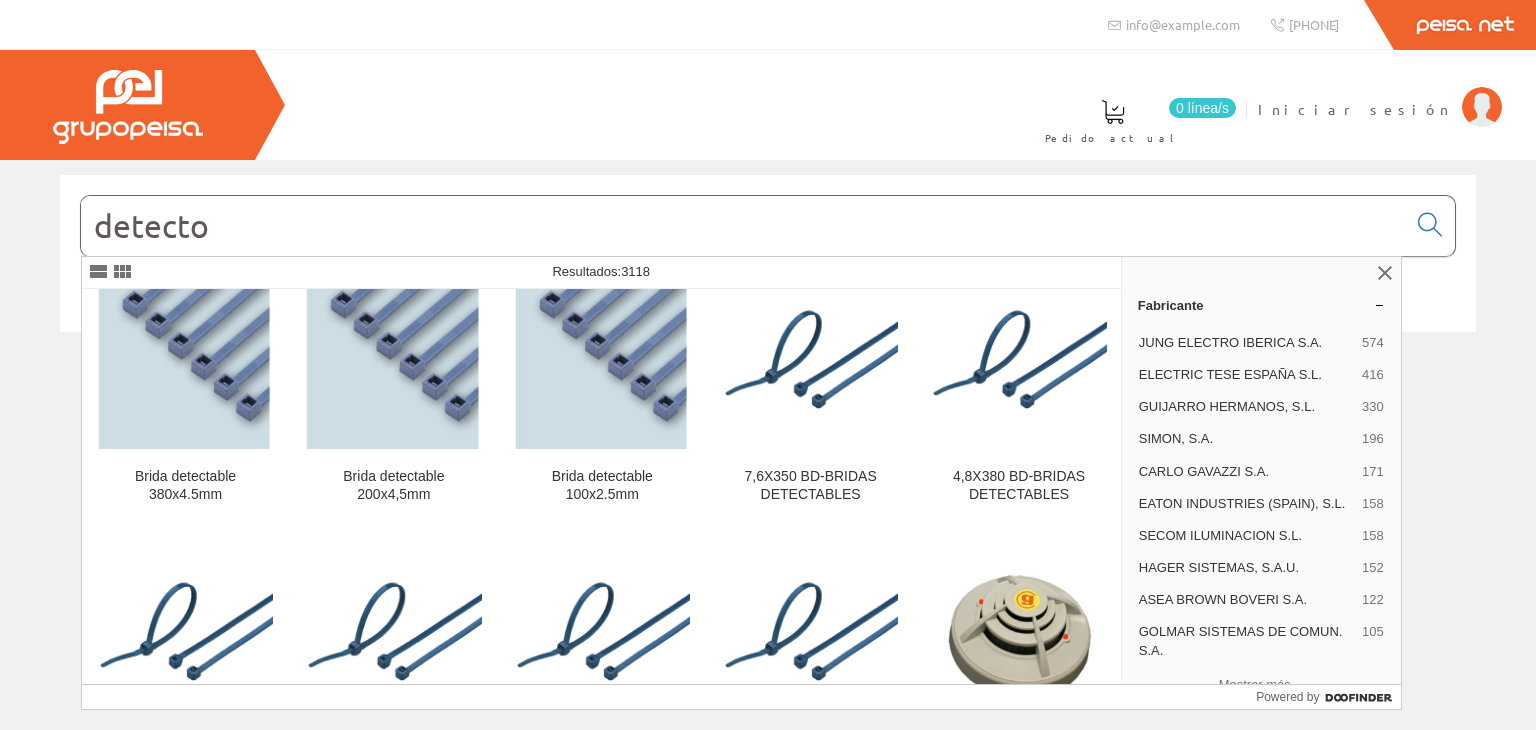 scroll, scrollTop: 0, scrollLeft: 0, axis: both 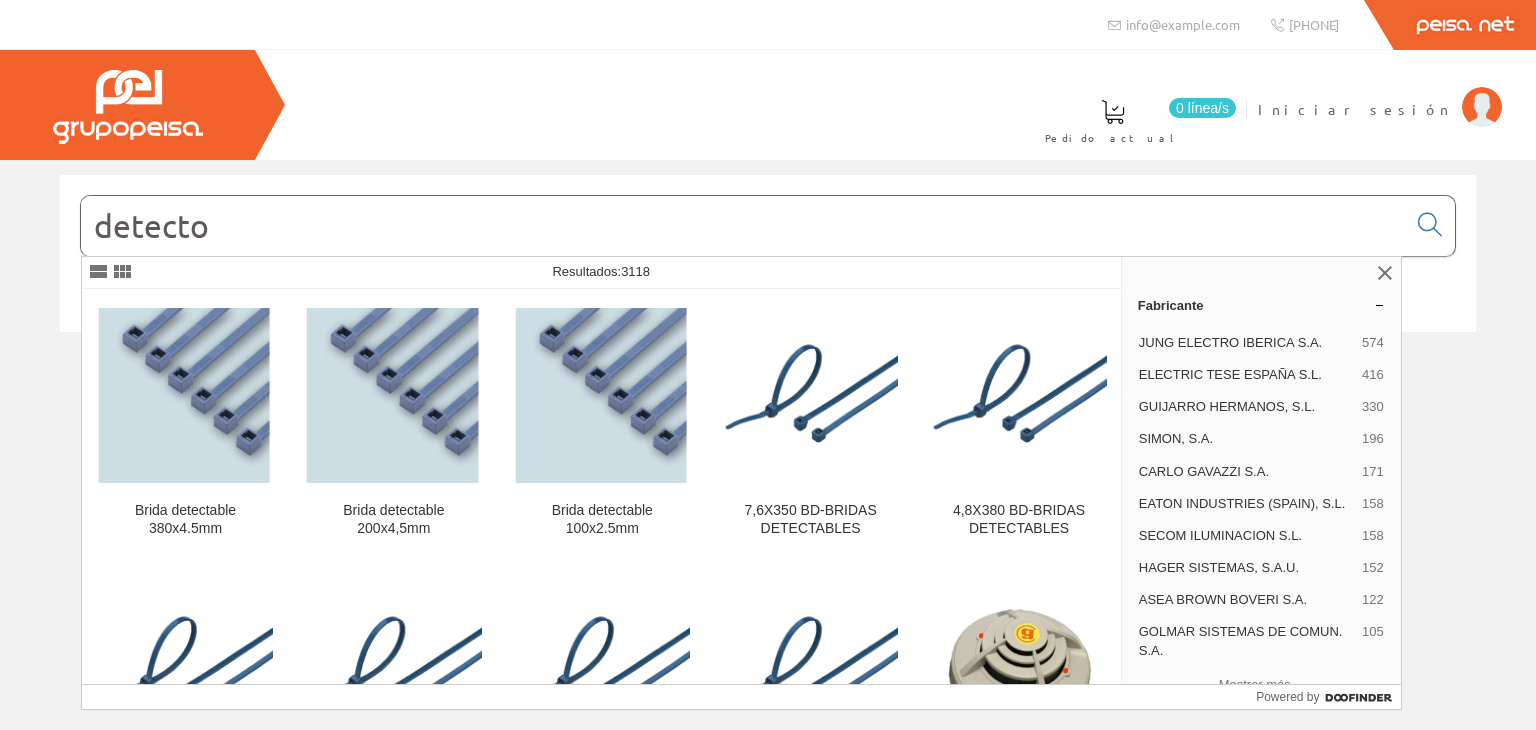 click on "detecto" at bounding box center [743, 226] 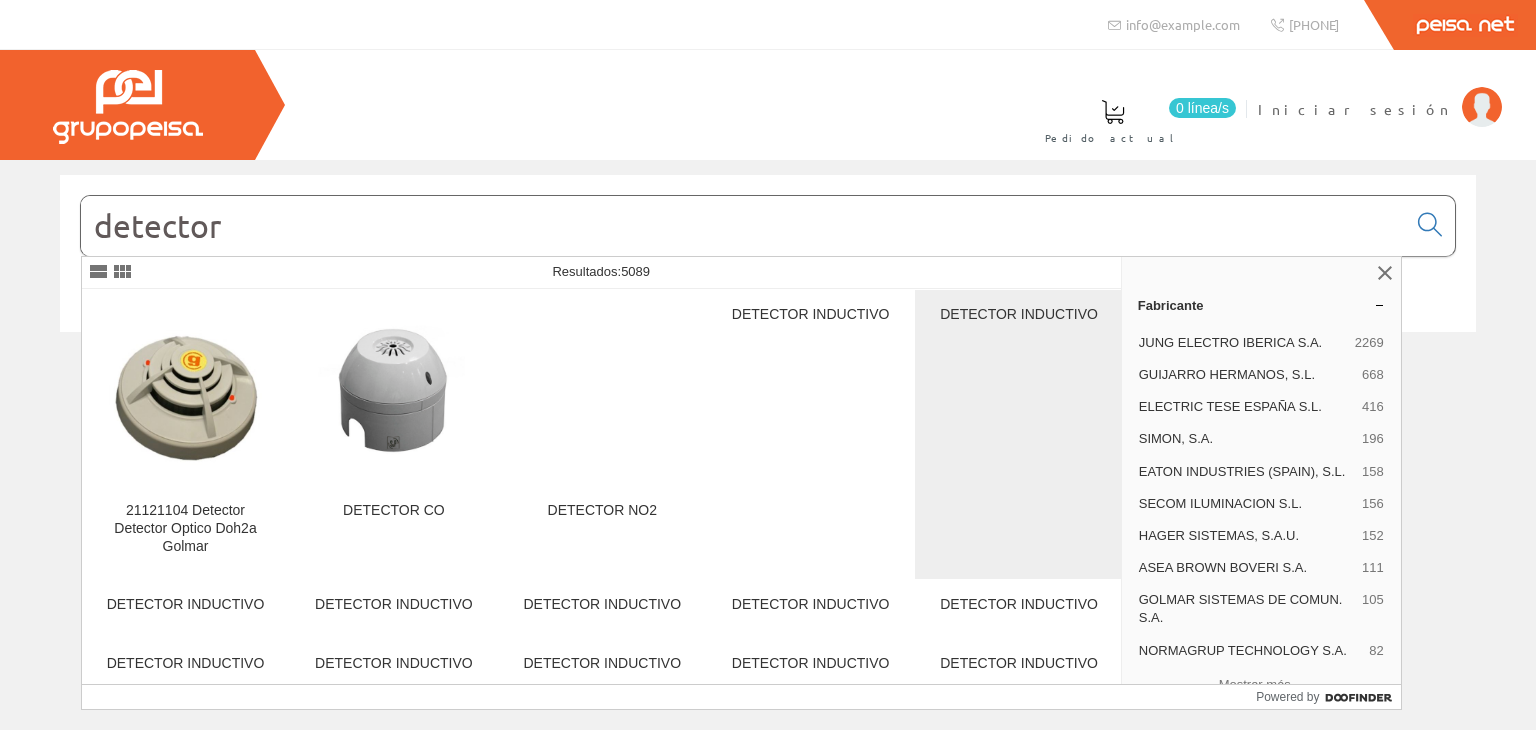 type on "detector" 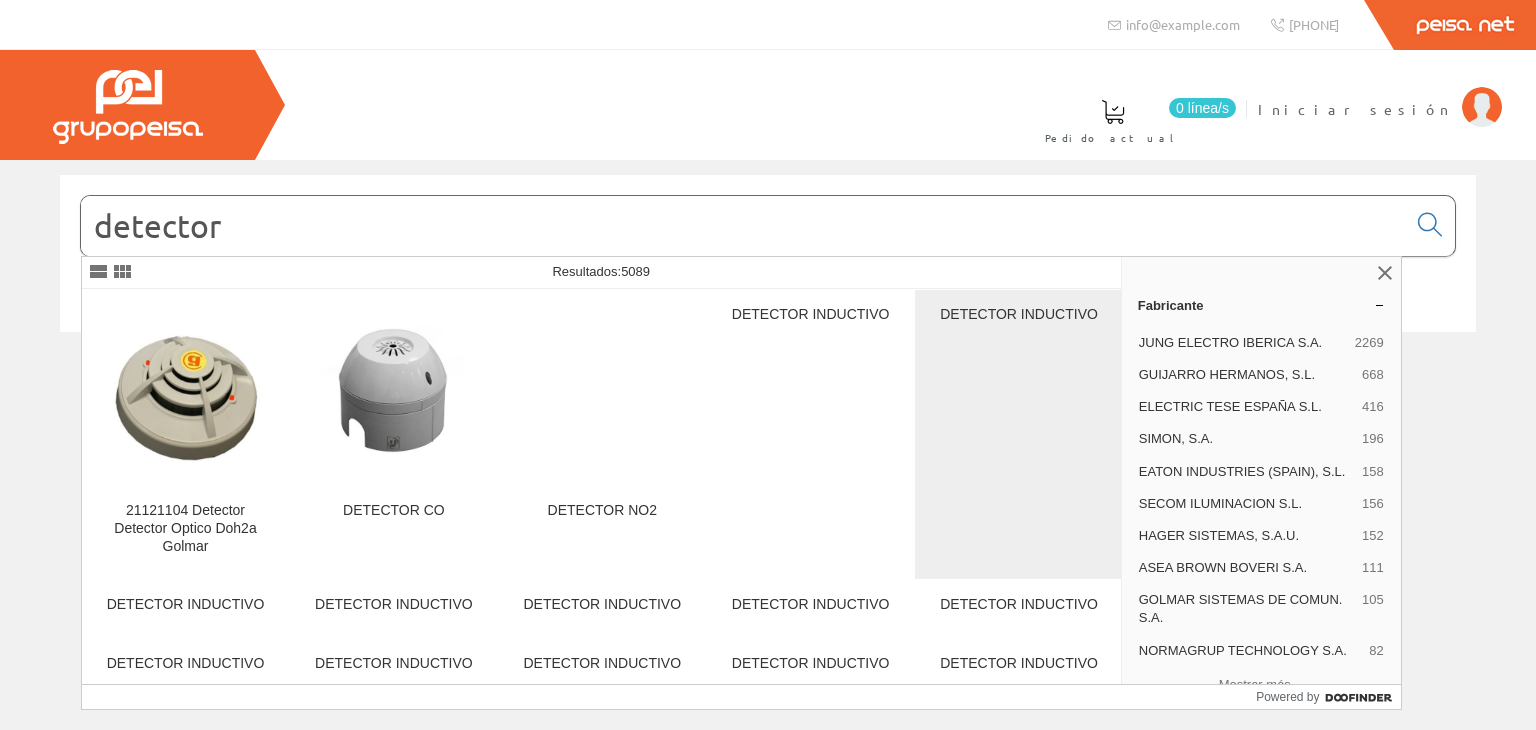 click on "DETECTOR INDUCTIVO" at bounding box center (1018, 434) 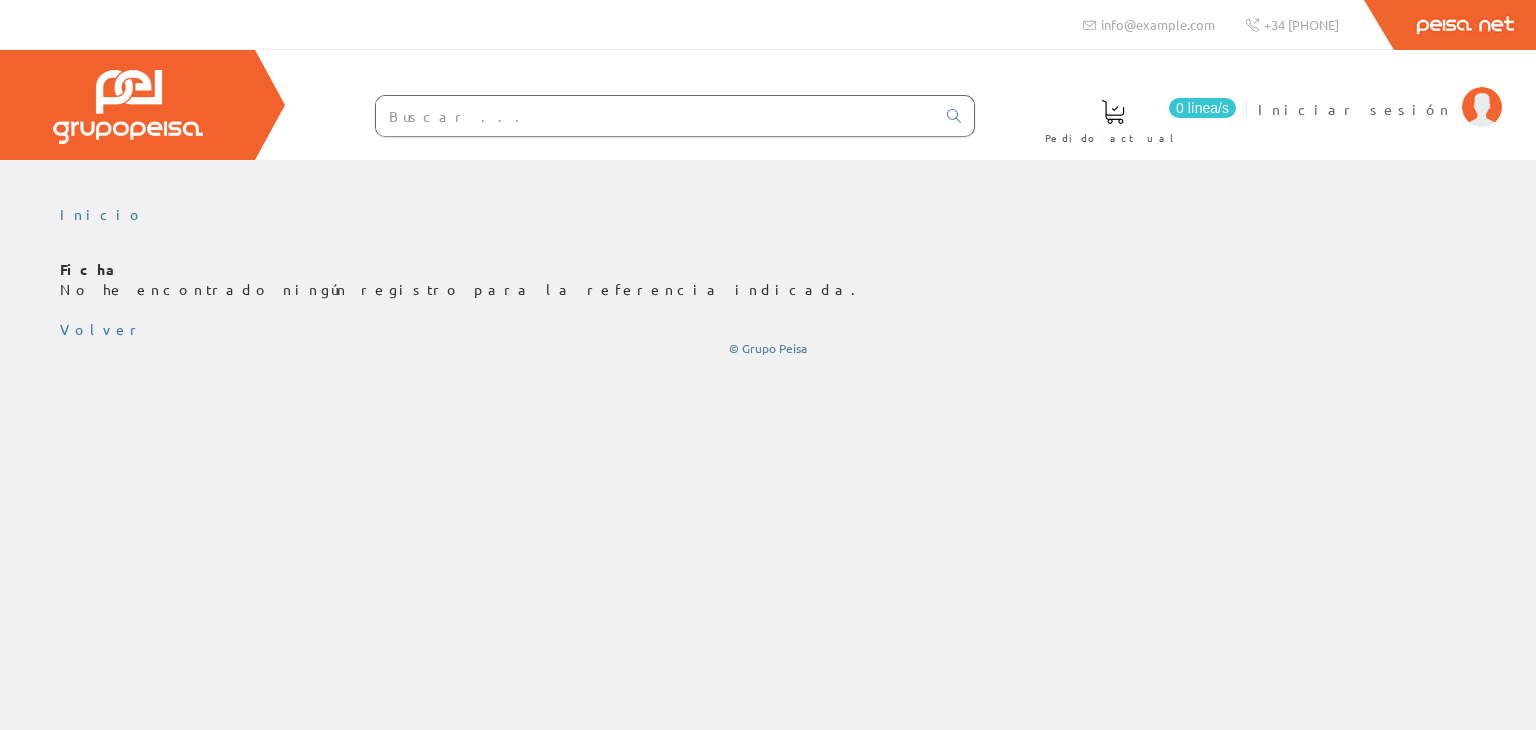 scroll, scrollTop: 0, scrollLeft: 0, axis: both 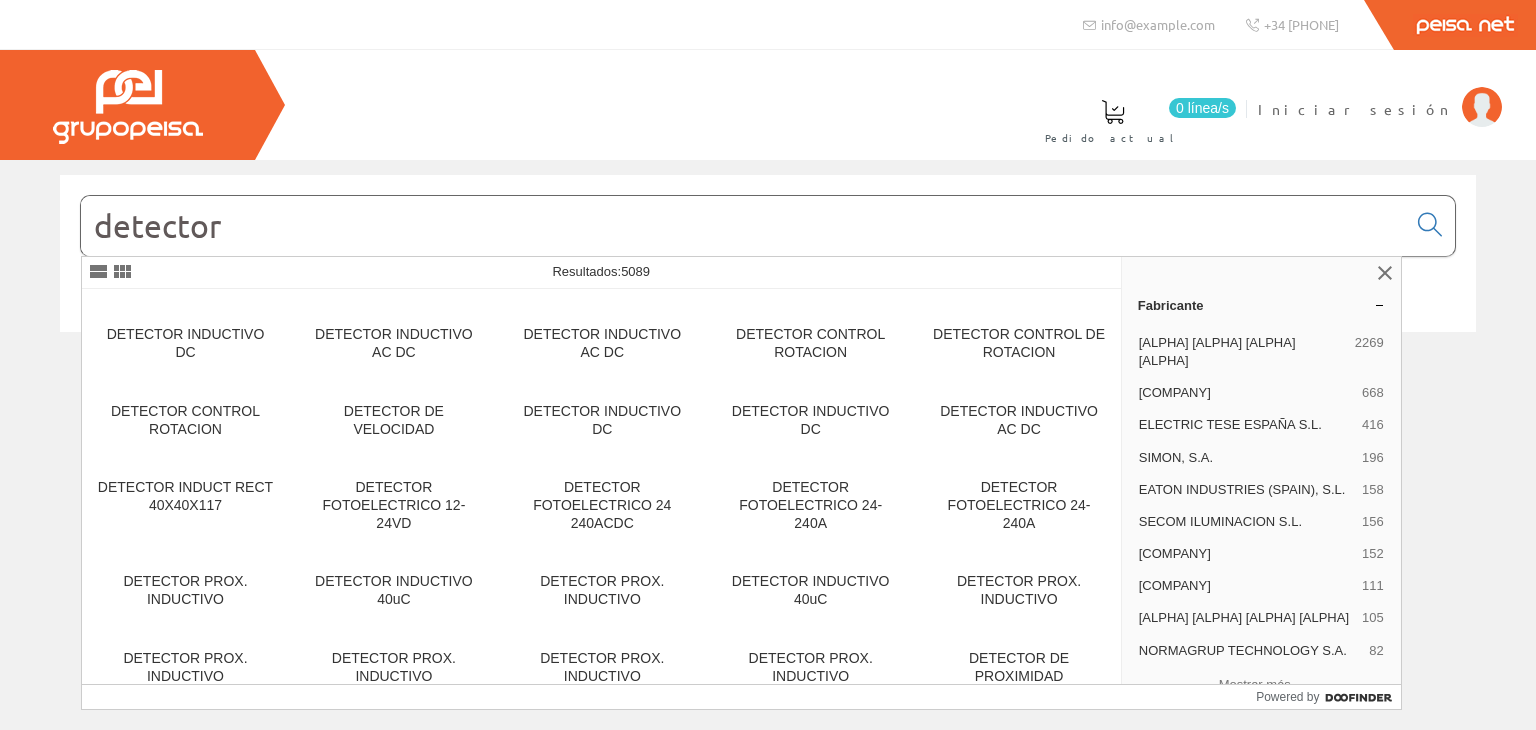 click on "detector" at bounding box center [743, 226] 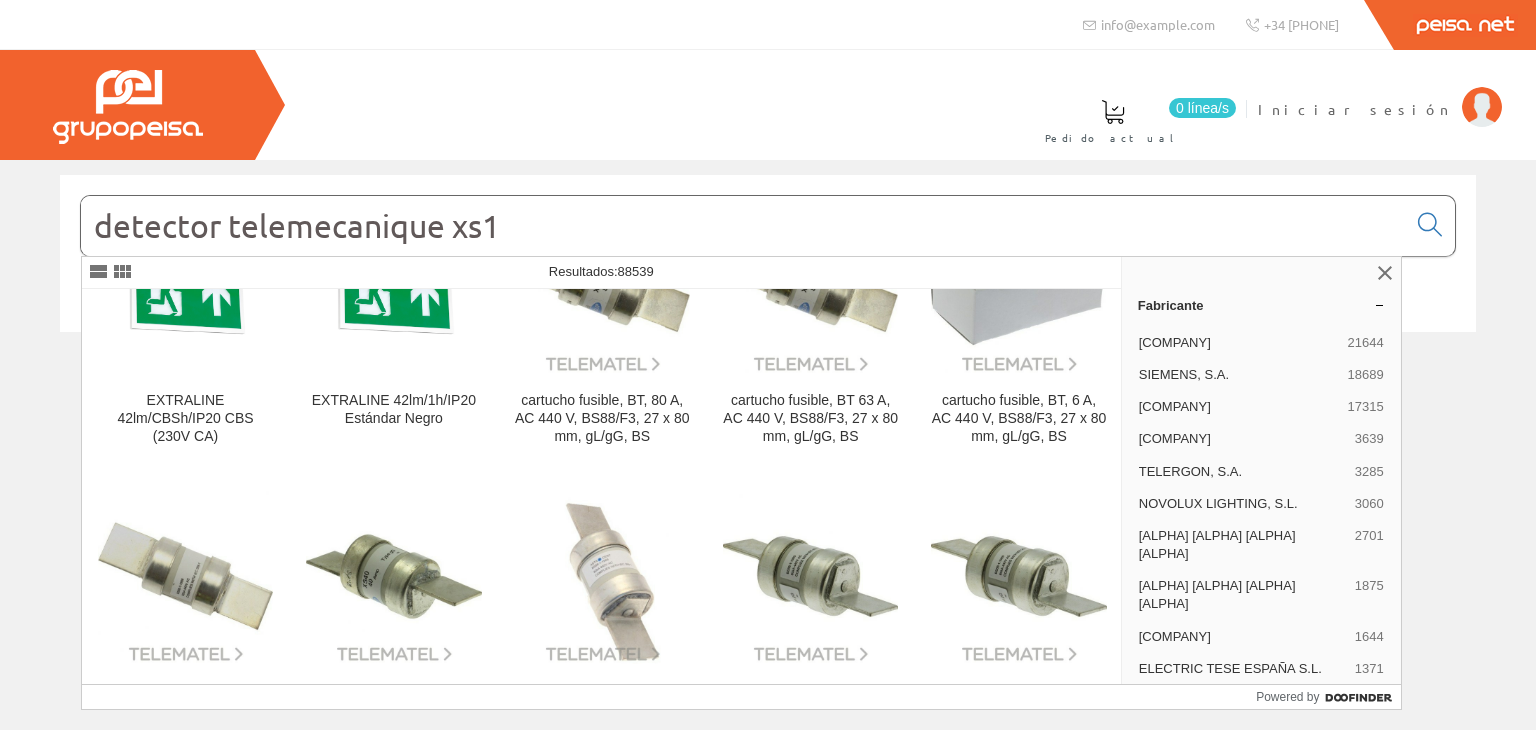 scroll, scrollTop: 0, scrollLeft: 0, axis: both 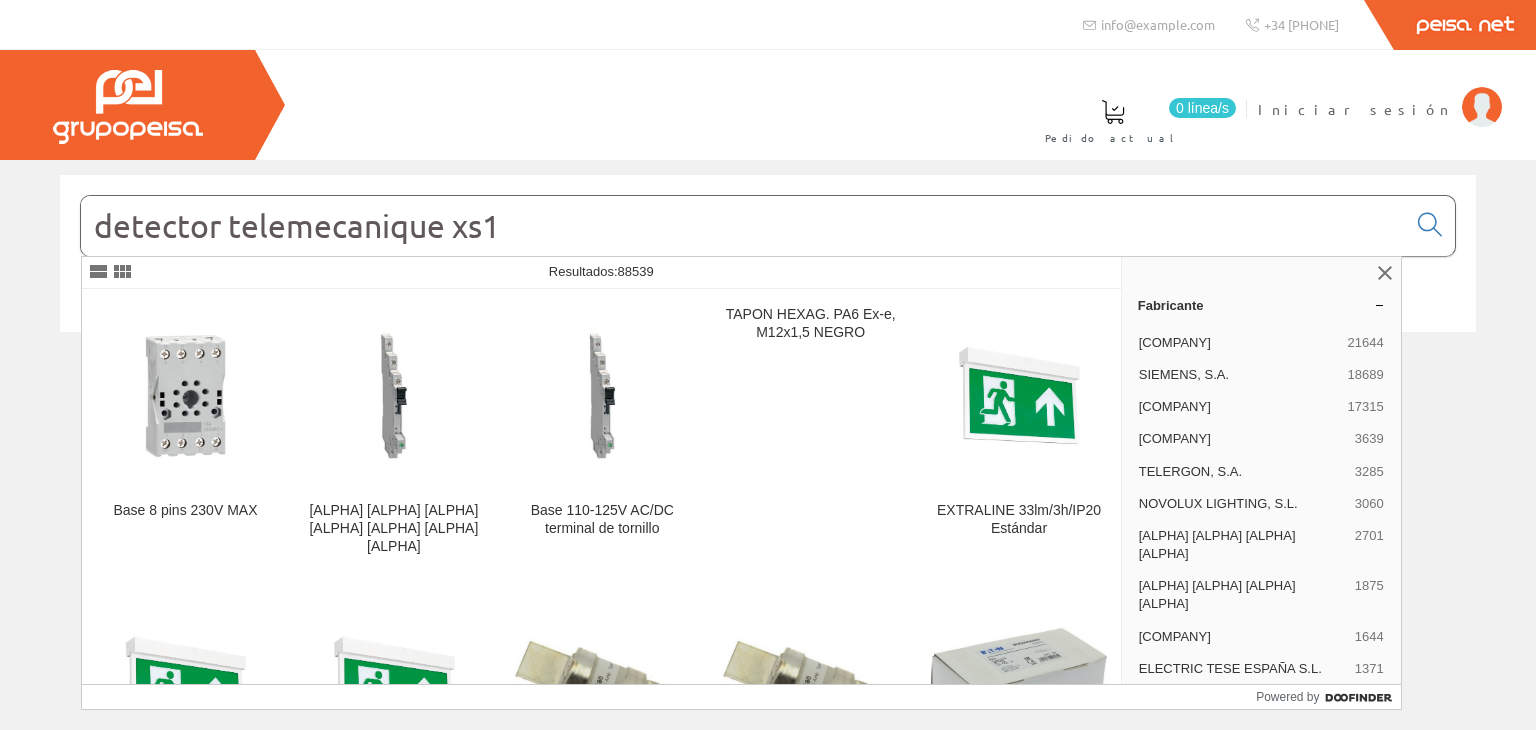 click on "detector telemecanique xs[NUMBER]" at bounding box center [743, 226] 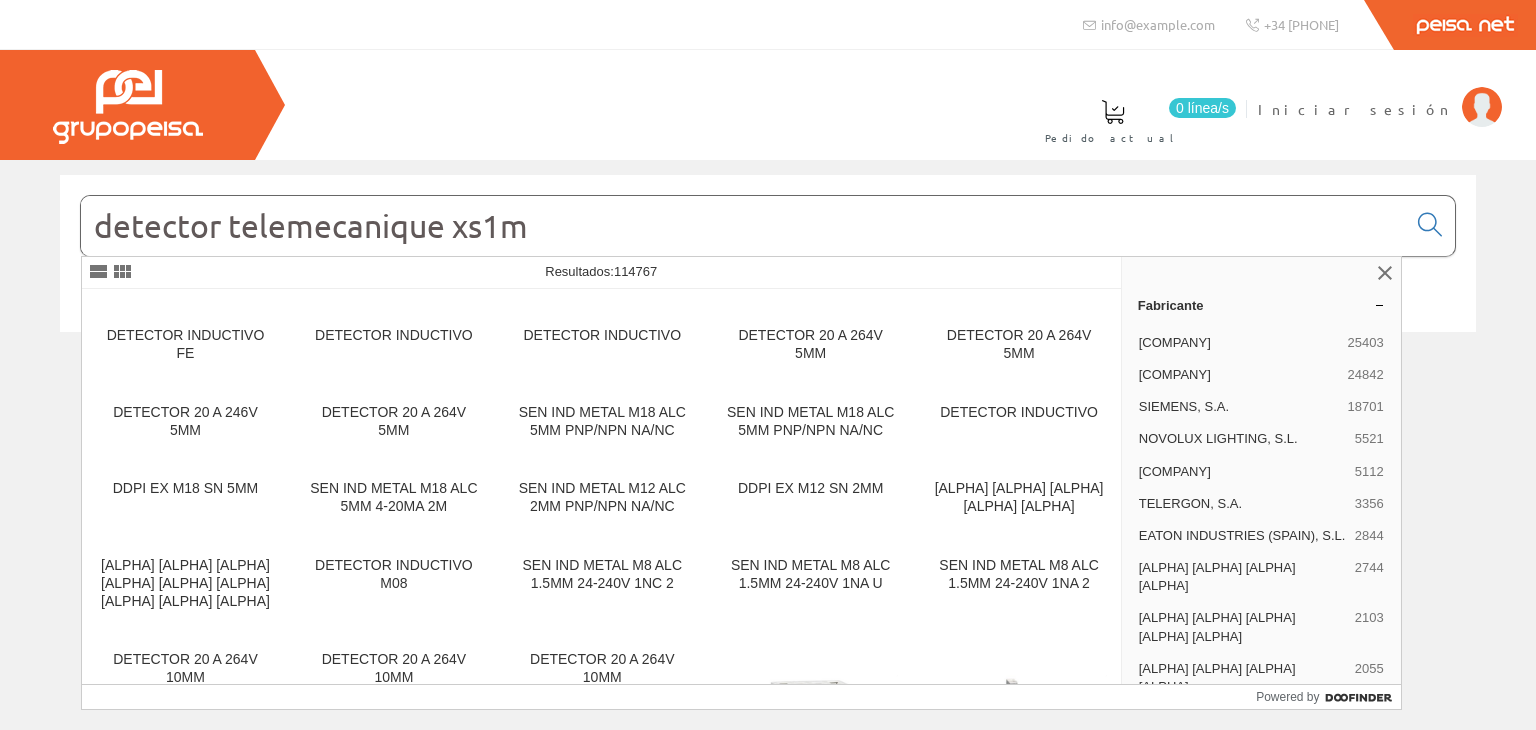 scroll, scrollTop: 388, scrollLeft: 0, axis: vertical 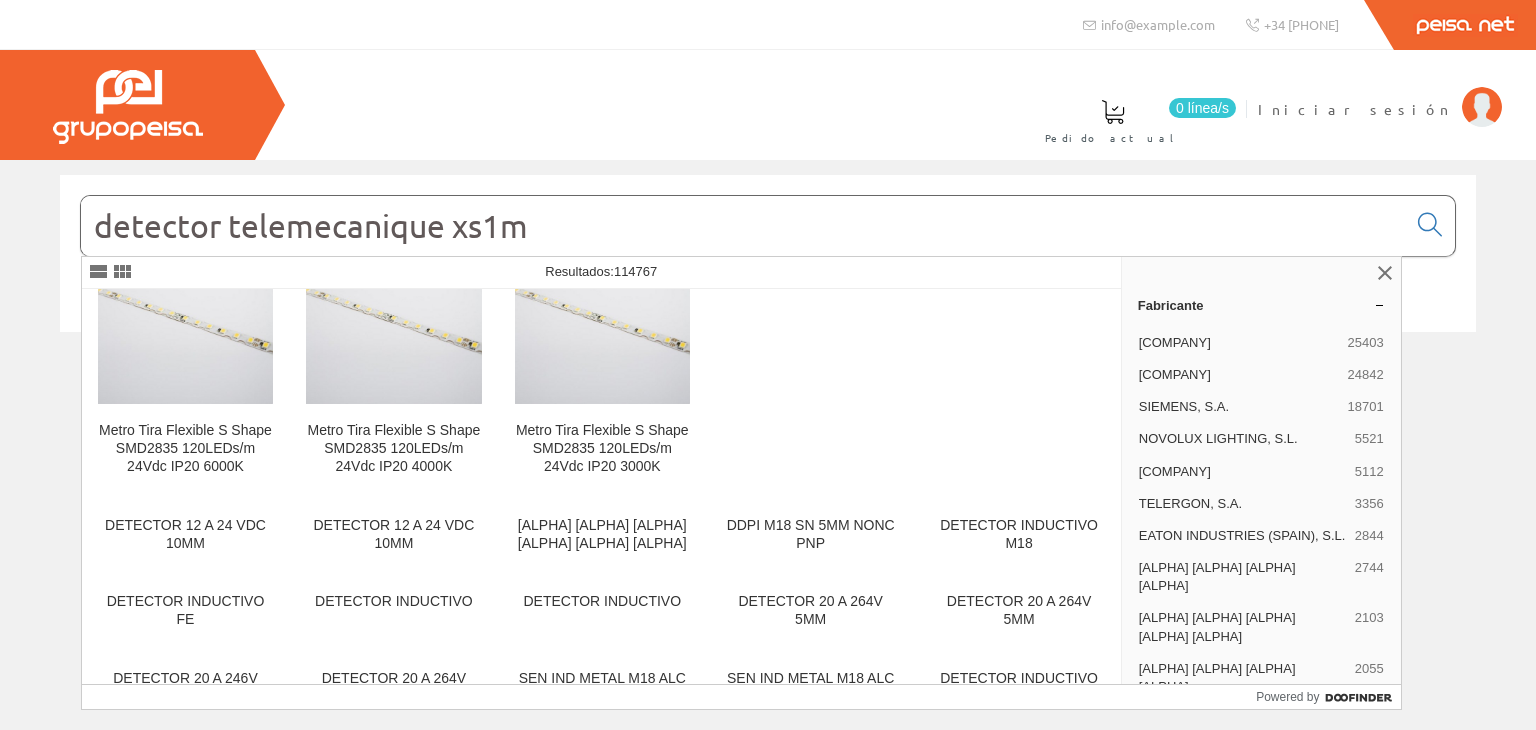 drag, startPoint x: 556, startPoint y: 233, endPoint x: 450, endPoint y: 223, distance: 106.47065 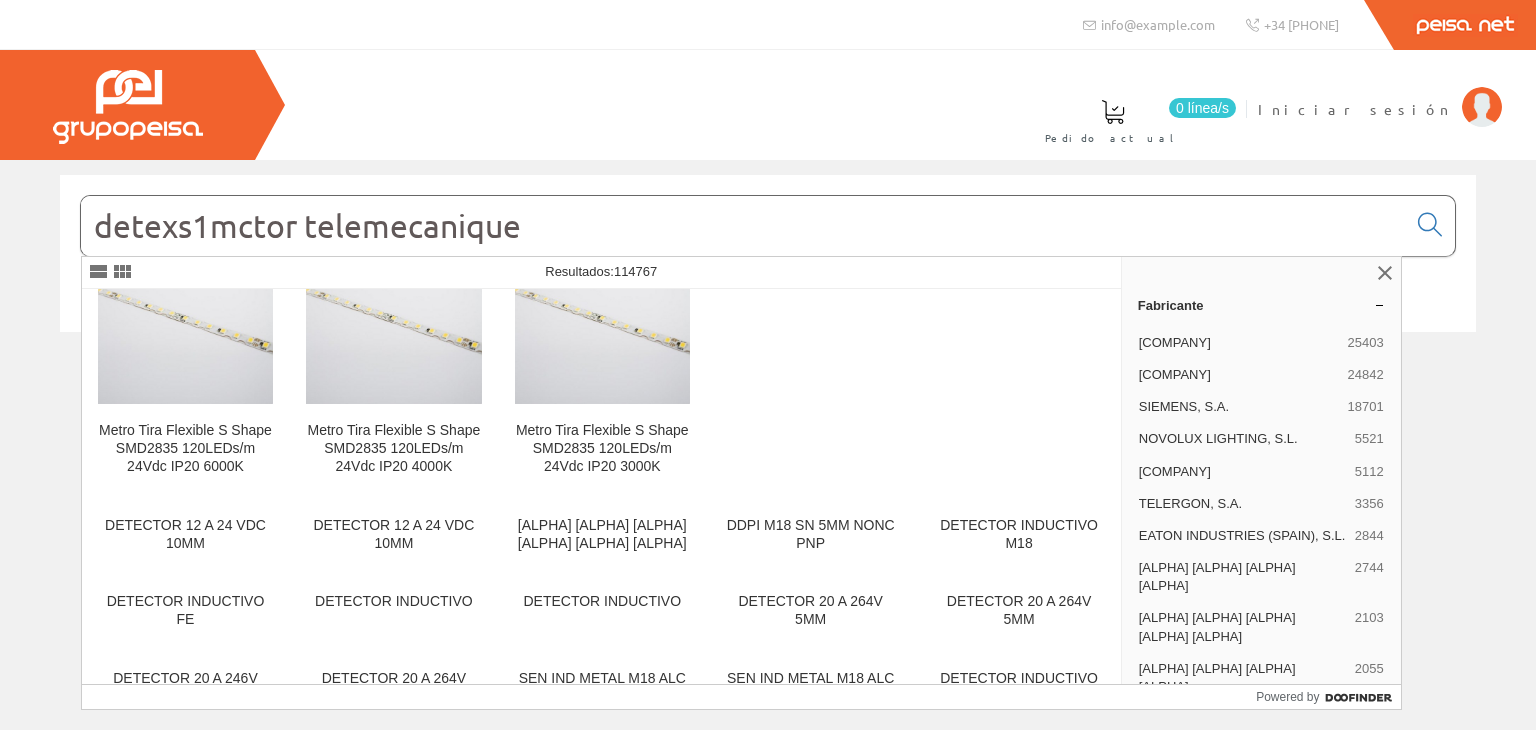 scroll, scrollTop: 0, scrollLeft: 0, axis: both 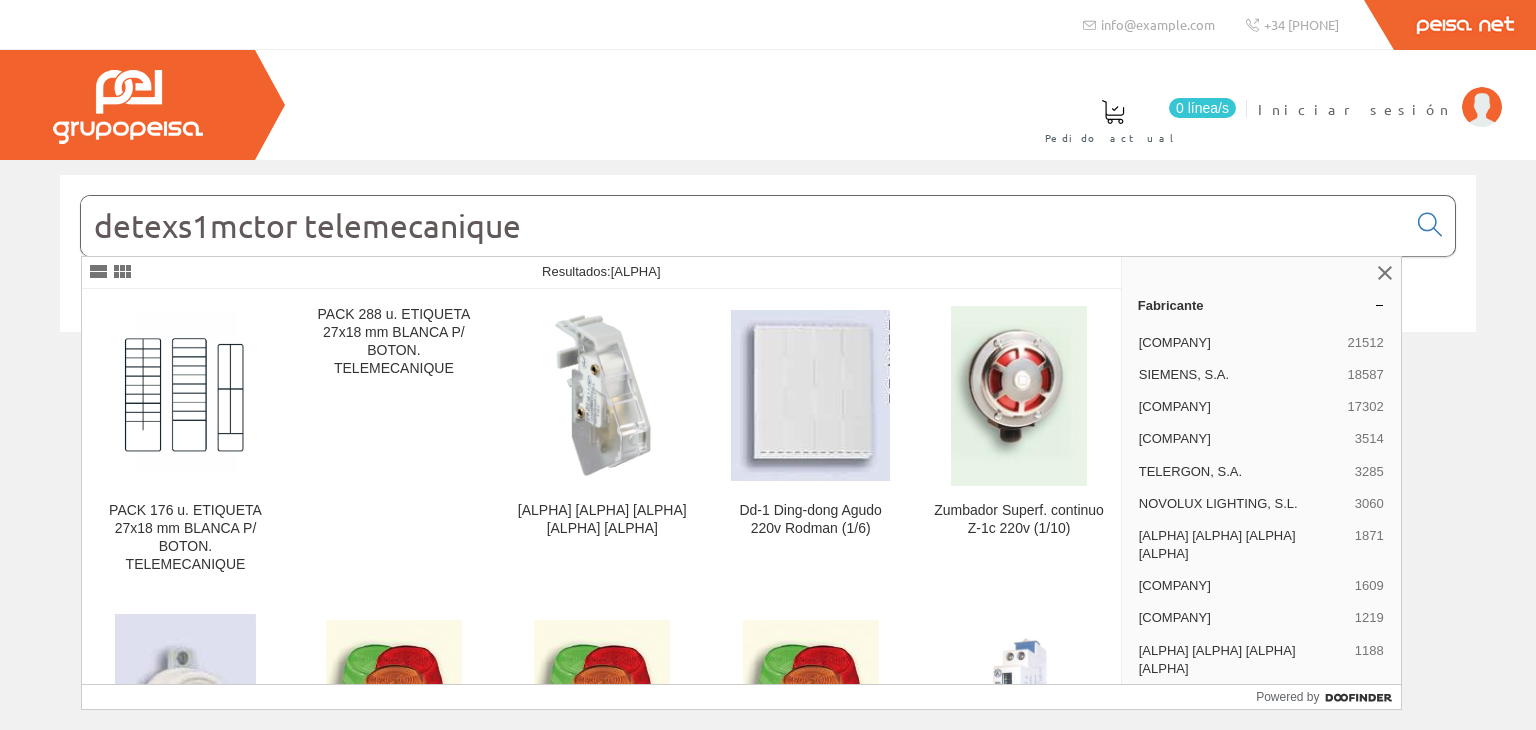 click on "detexs1mctor telemecanique" at bounding box center (743, 226) 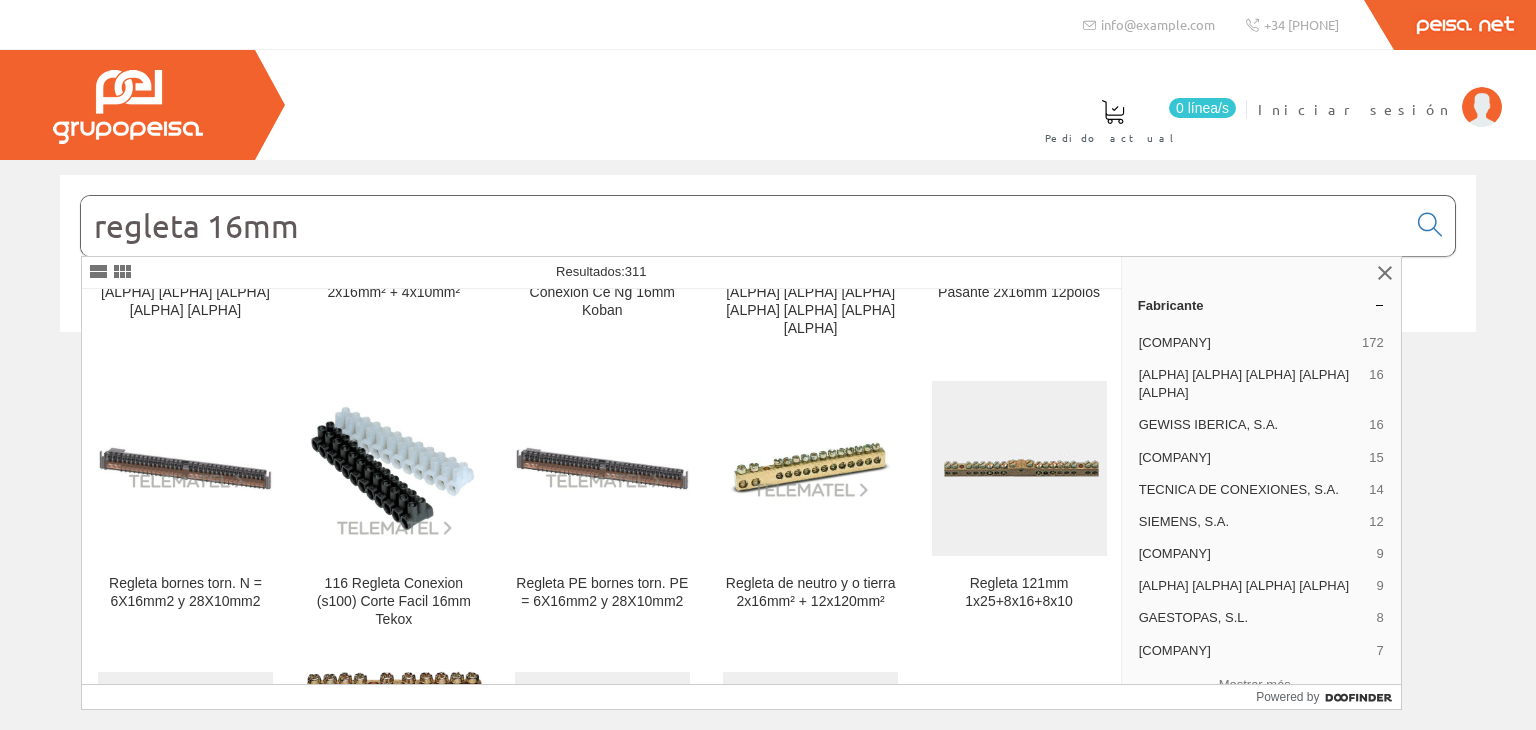 scroll, scrollTop: 400, scrollLeft: 0, axis: vertical 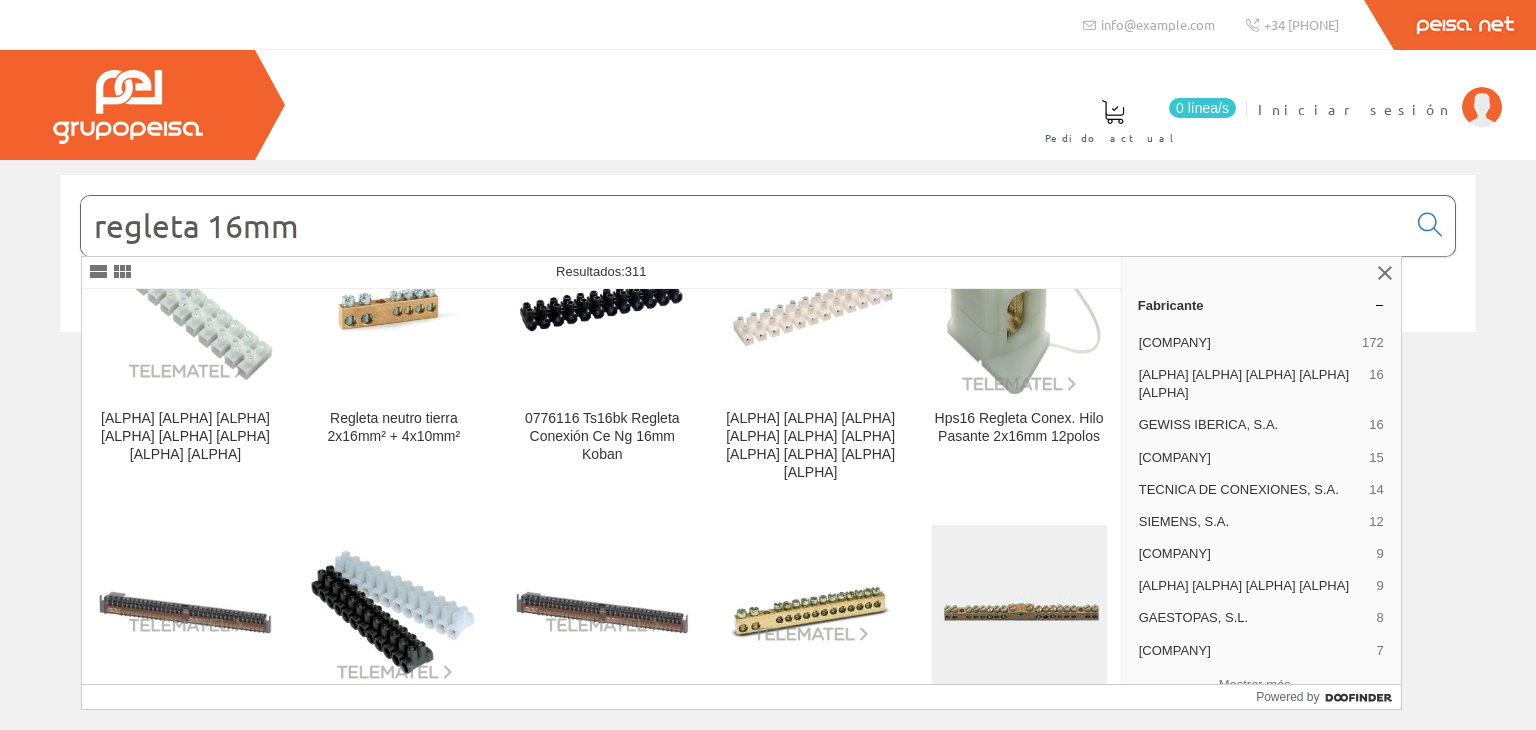 type on "regleta 16mm" 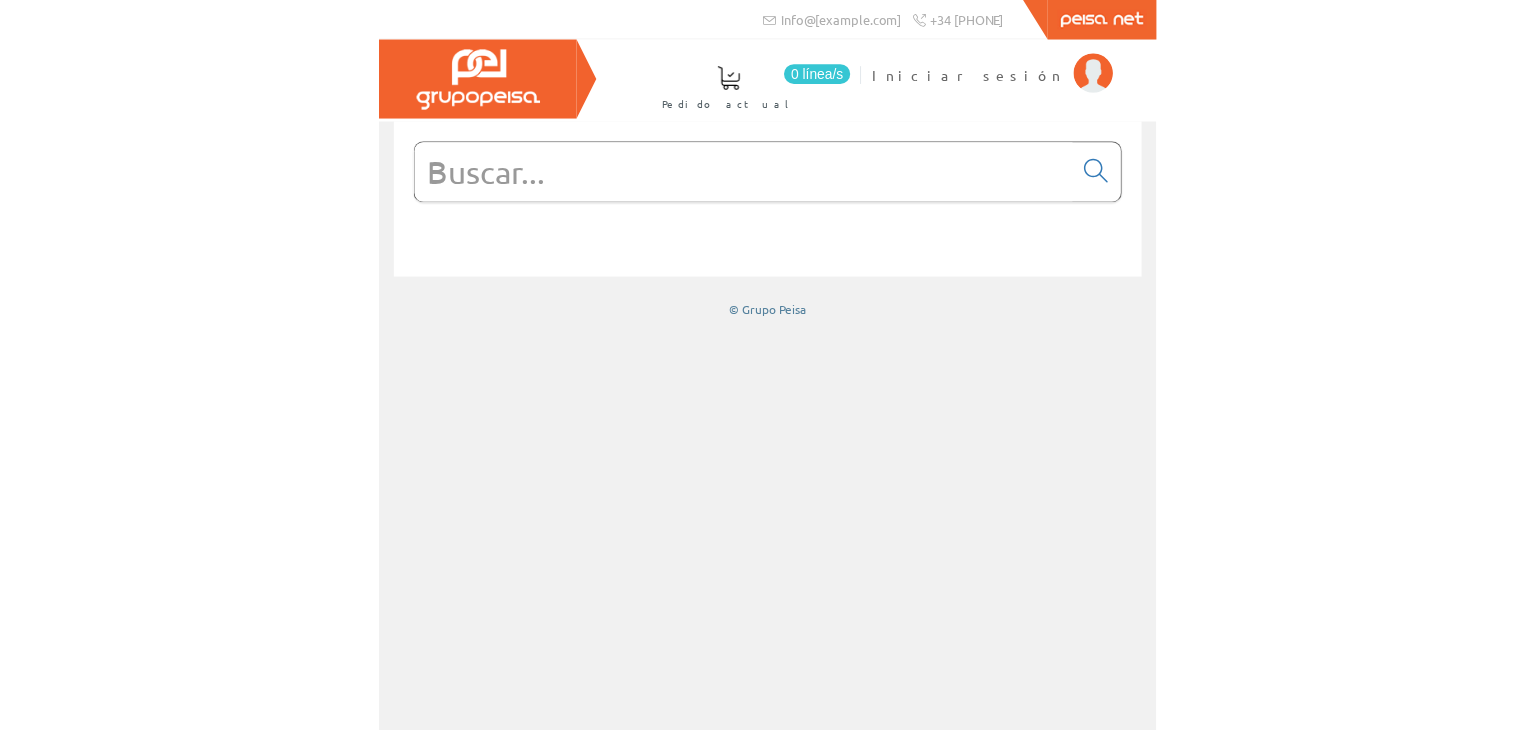 scroll, scrollTop: 0, scrollLeft: 0, axis: both 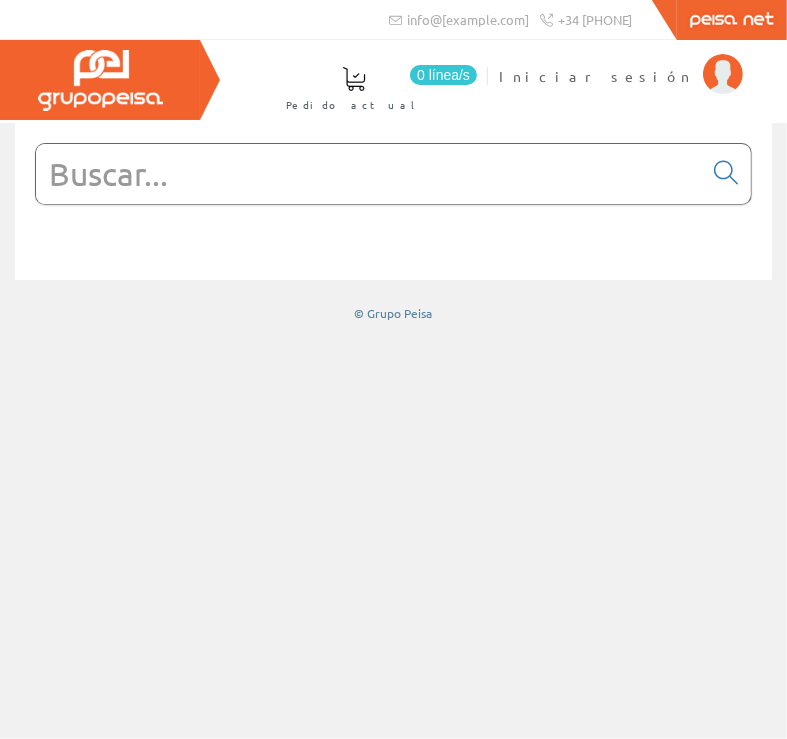 click at bounding box center [369, 174] 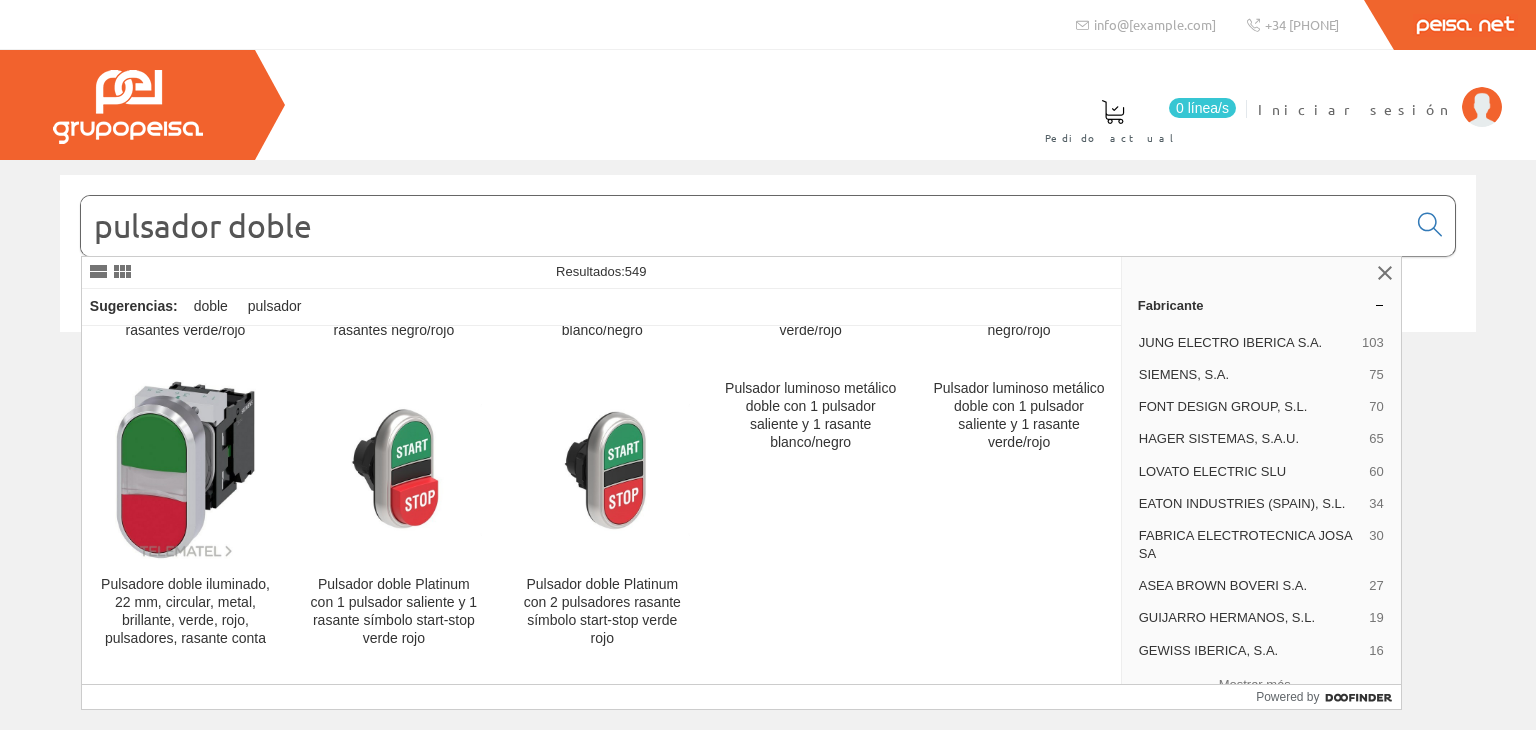 scroll, scrollTop: 200, scrollLeft: 0, axis: vertical 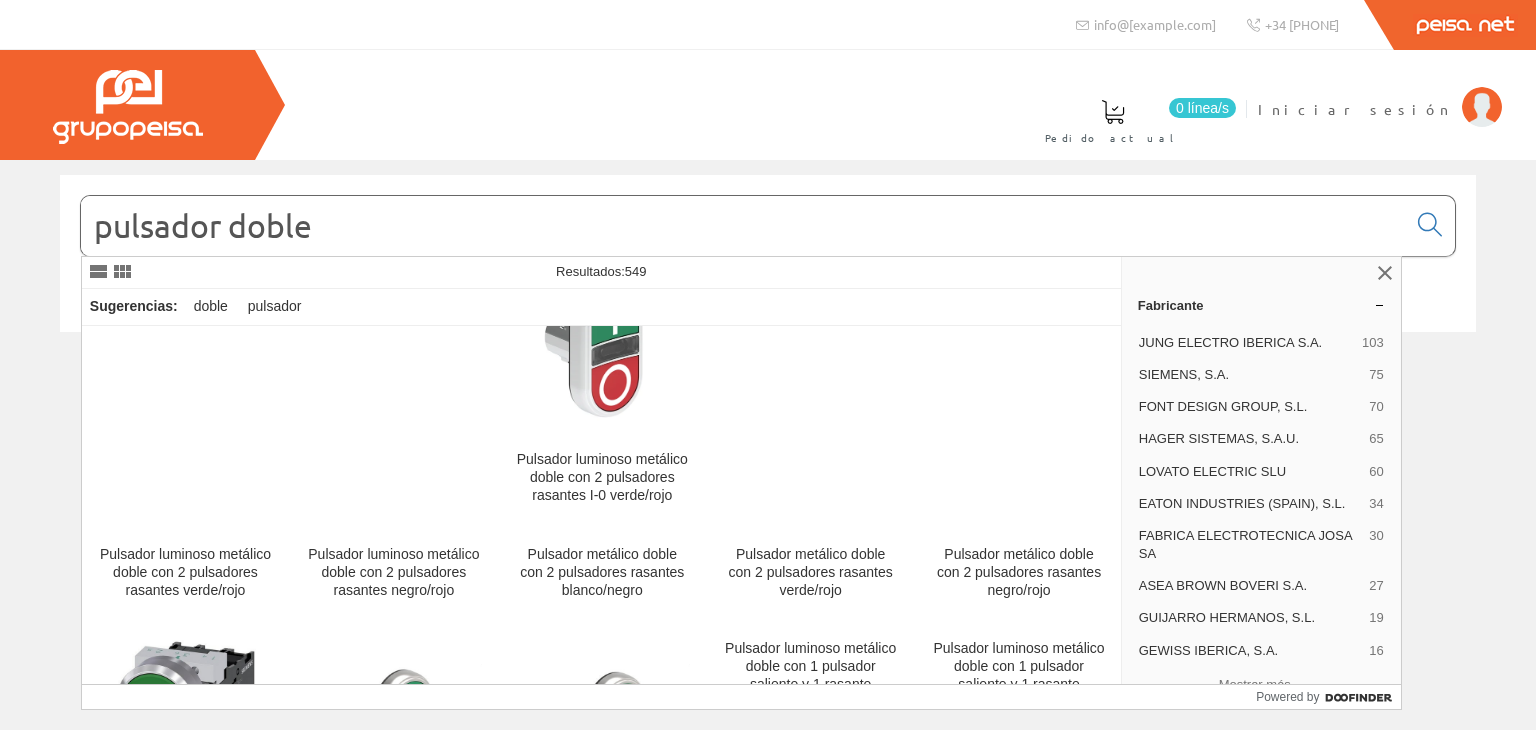 click on "pulsador doble" at bounding box center (743, 226) 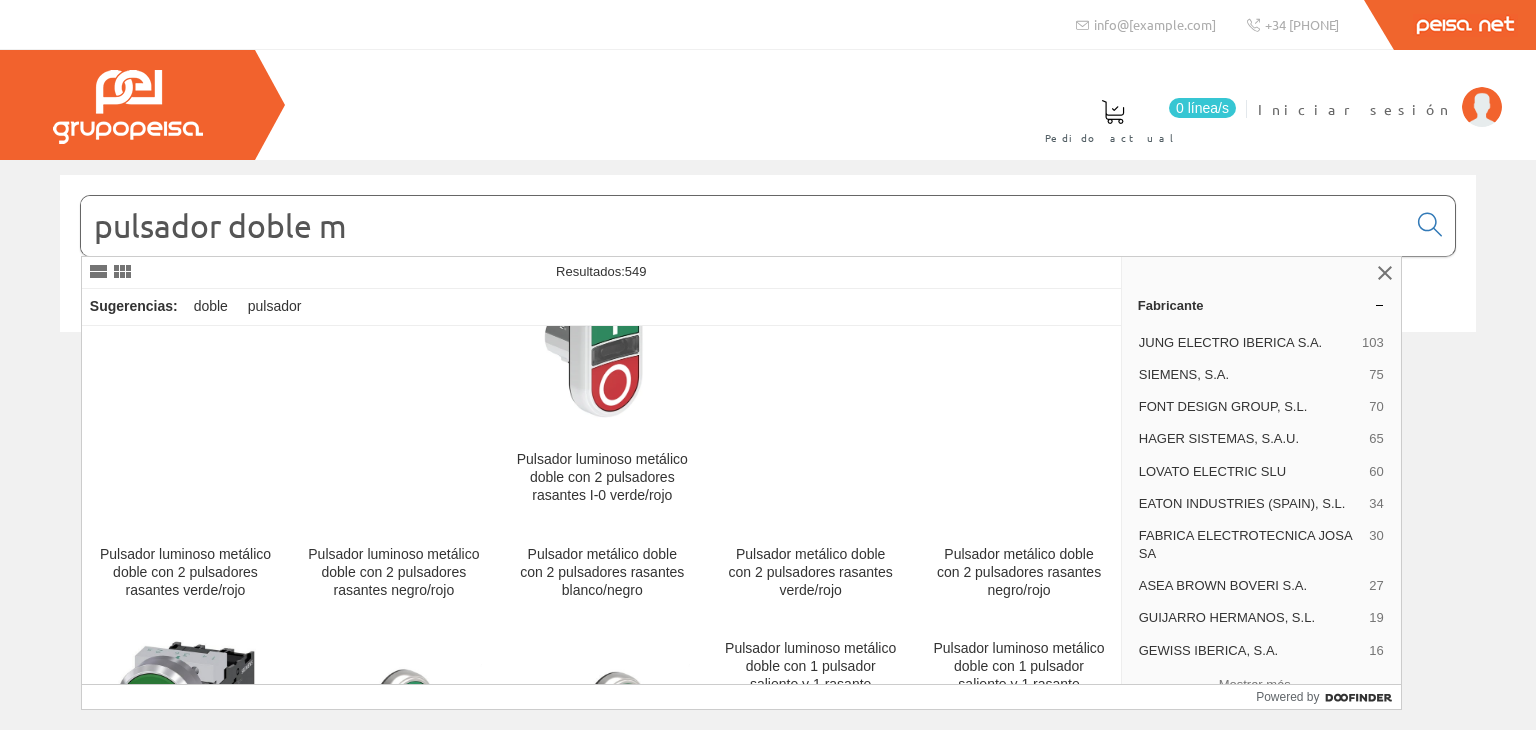 scroll, scrollTop: 0, scrollLeft: 0, axis: both 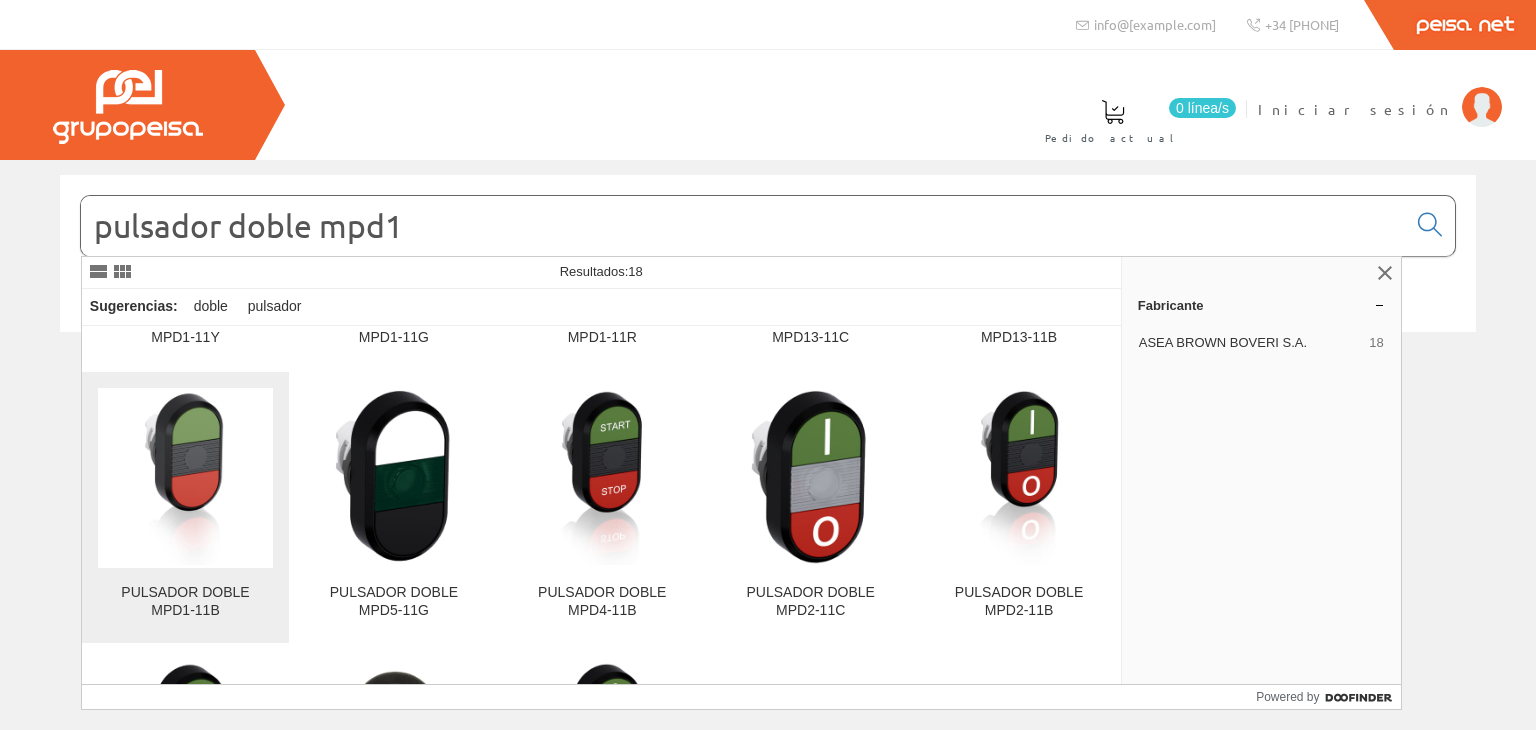 type on "pulsador doble mpd1" 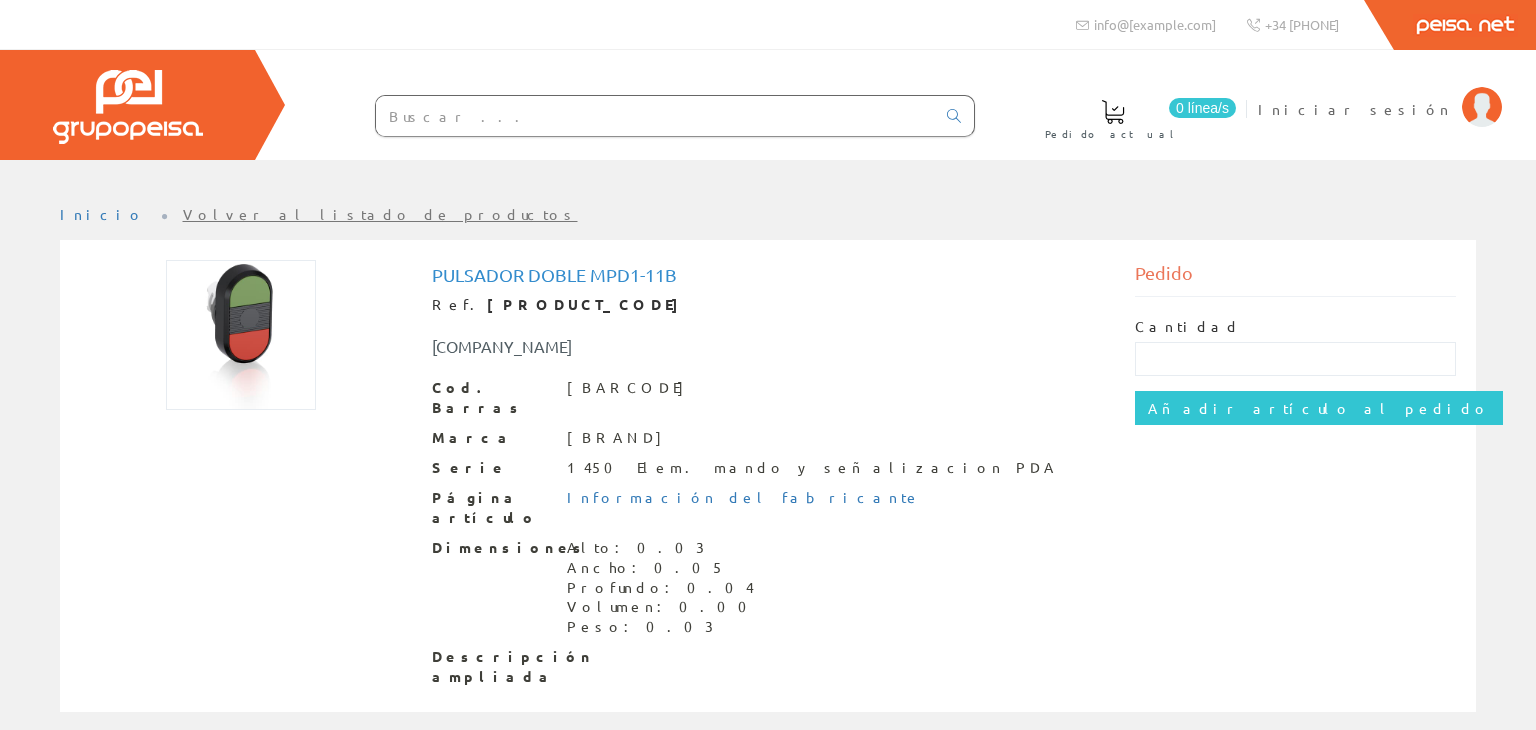 scroll, scrollTop: 0, scrollLeft: 0, axis: both 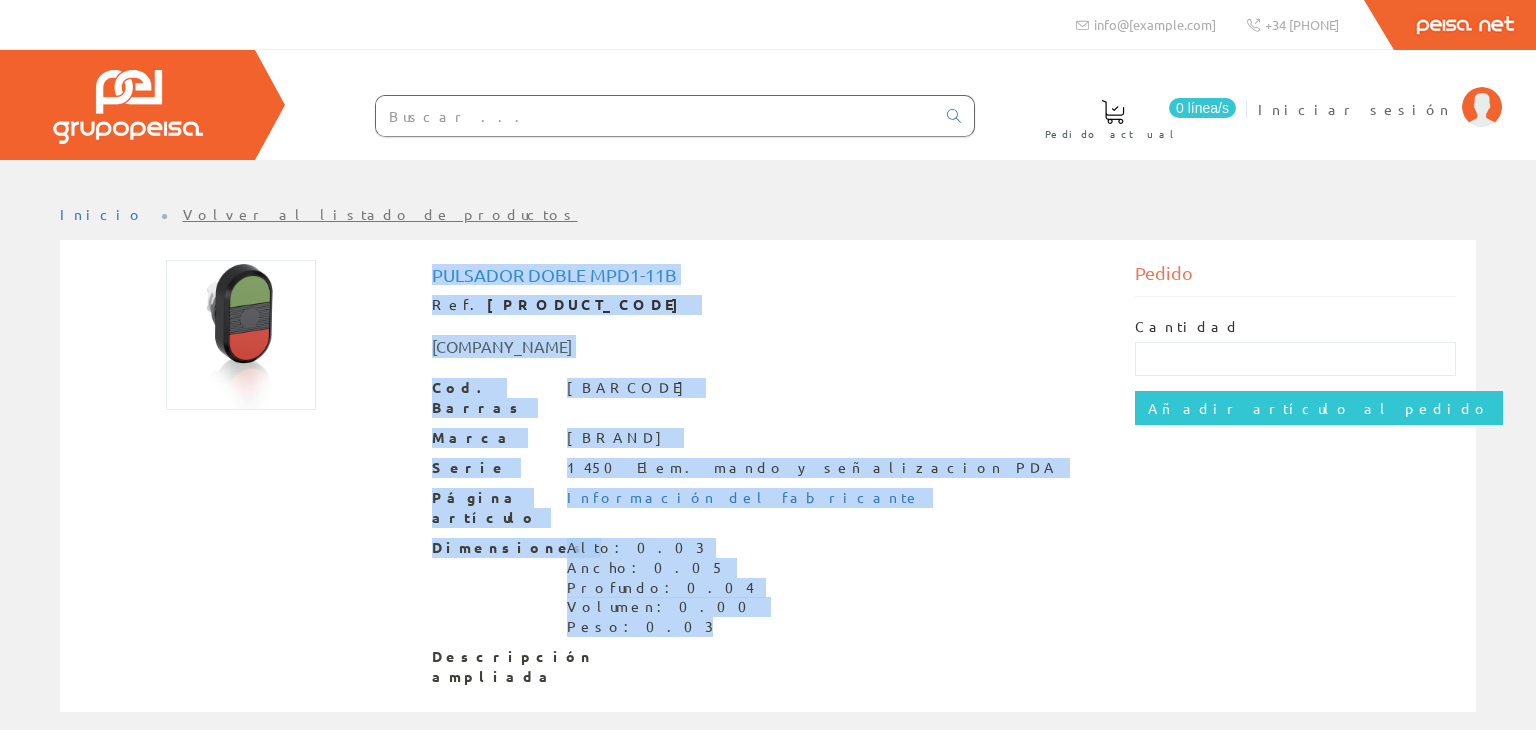 drag, startPoint x: 396, startPoint y: 263, endPoint x: 665, endPoint y: 579, distance: 414.99036 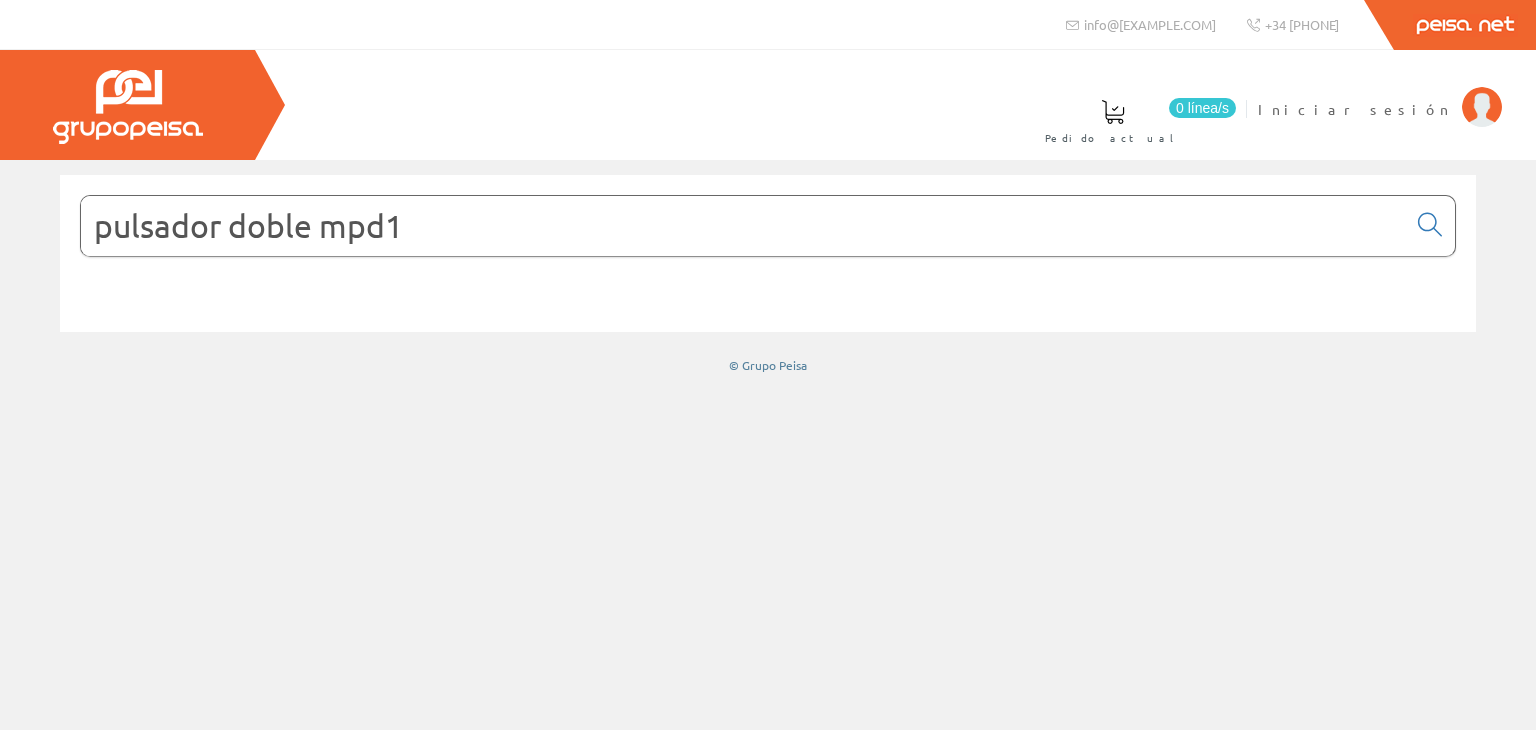 scroll, scrollTop: 0, scrollLeft: 0, axis: both 